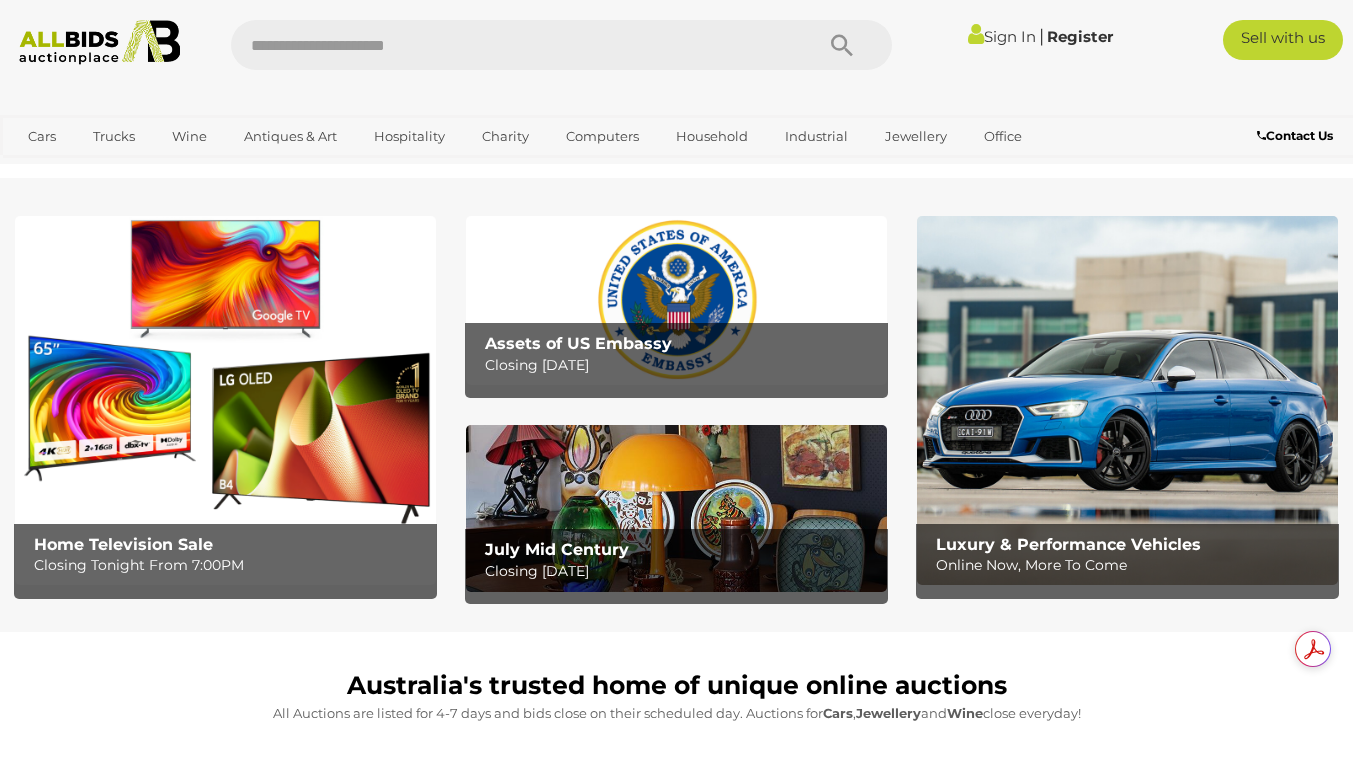 scroll, scrollTop: 0, scrollLeft: 0, axis: both 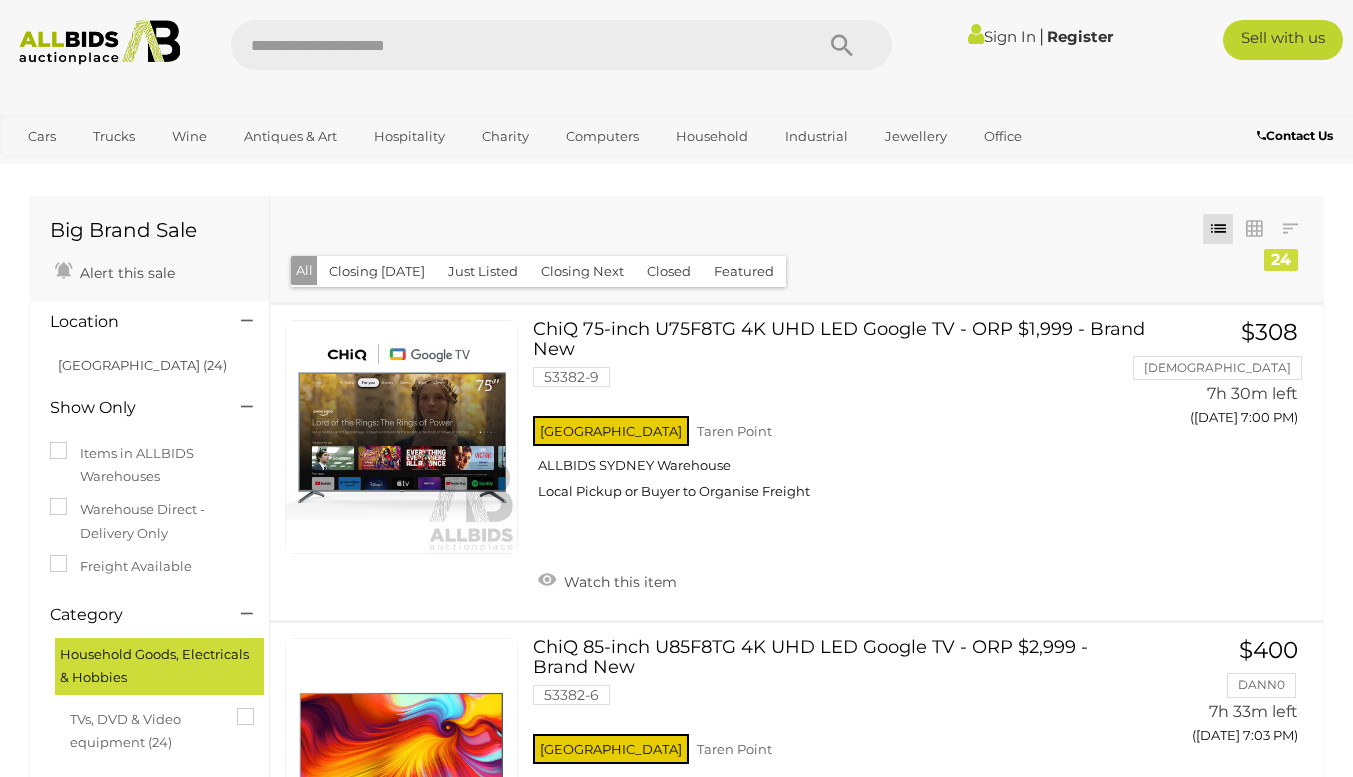 click at bounding box center (512, 45) 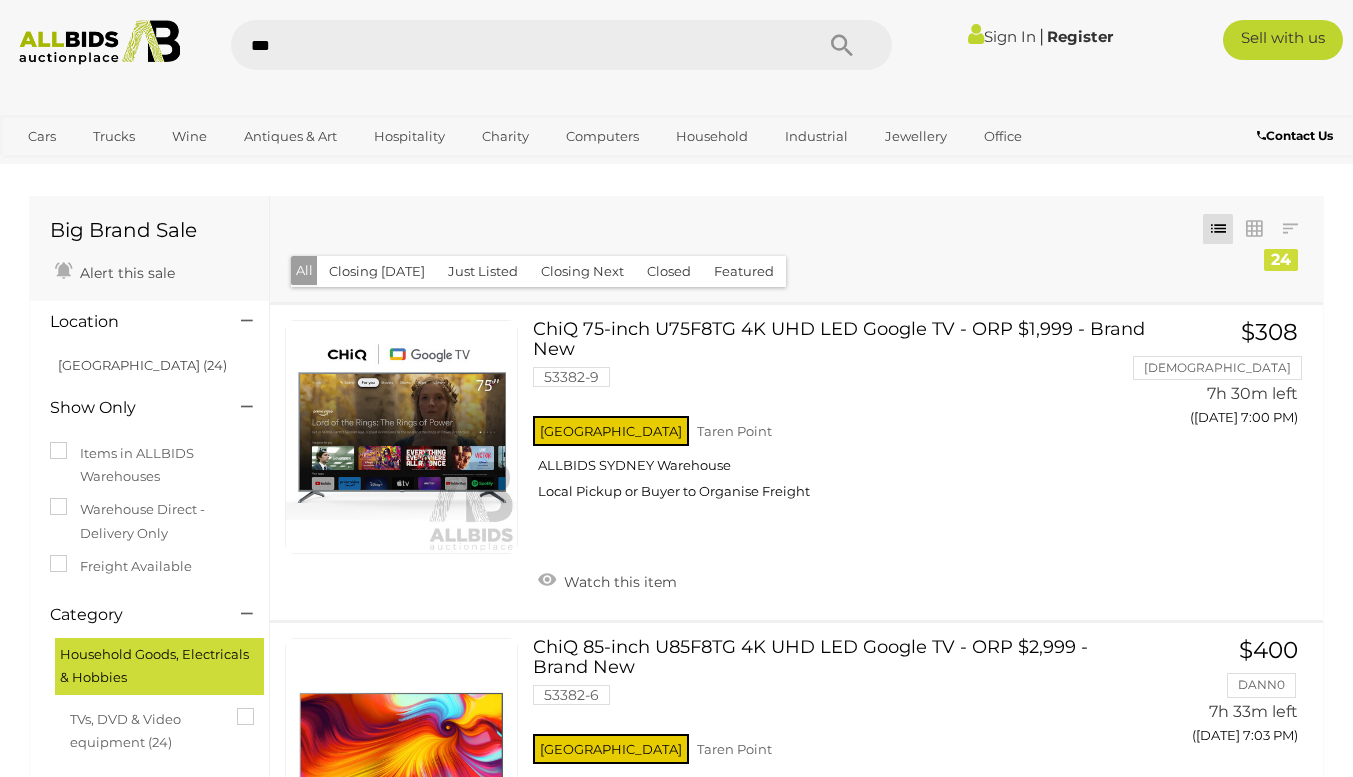 type on "****" 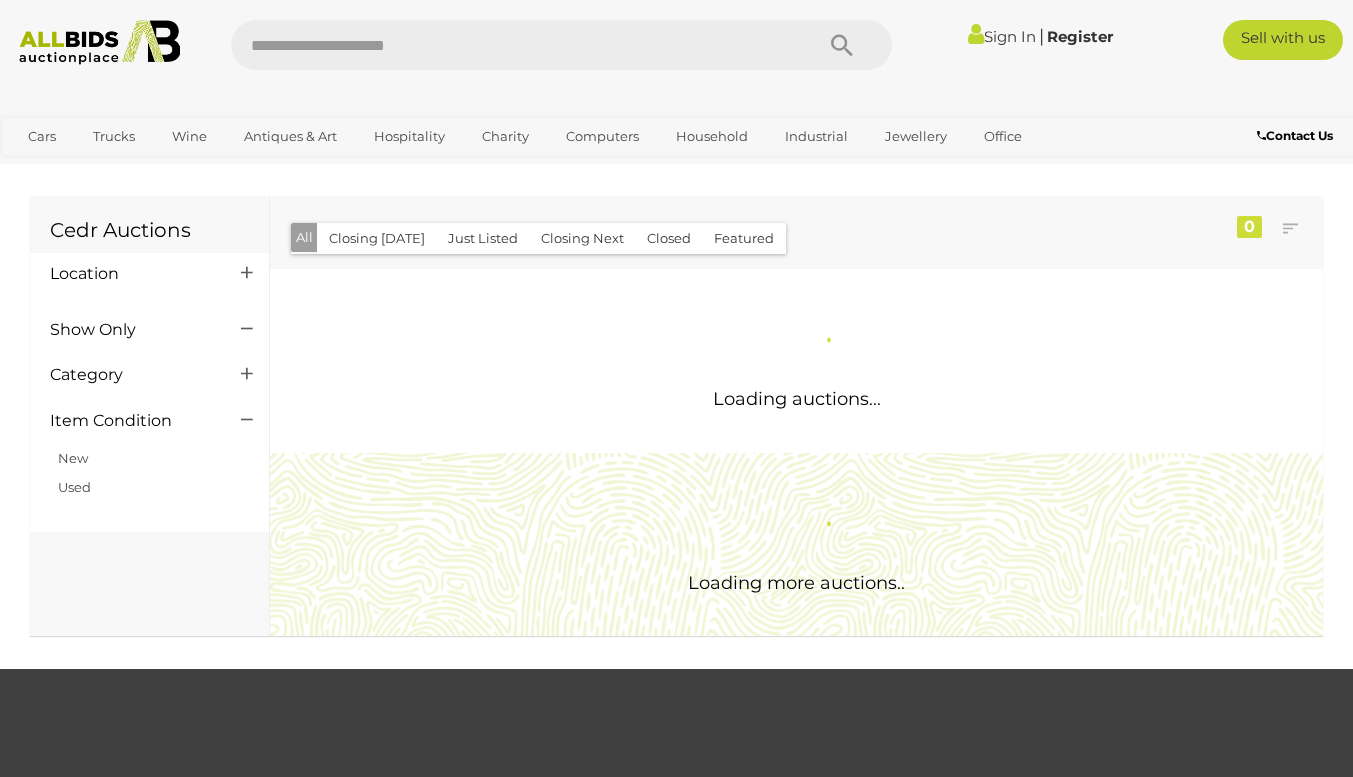 scroll, scrollTop: 0, scrollLeft: 0, axis: both 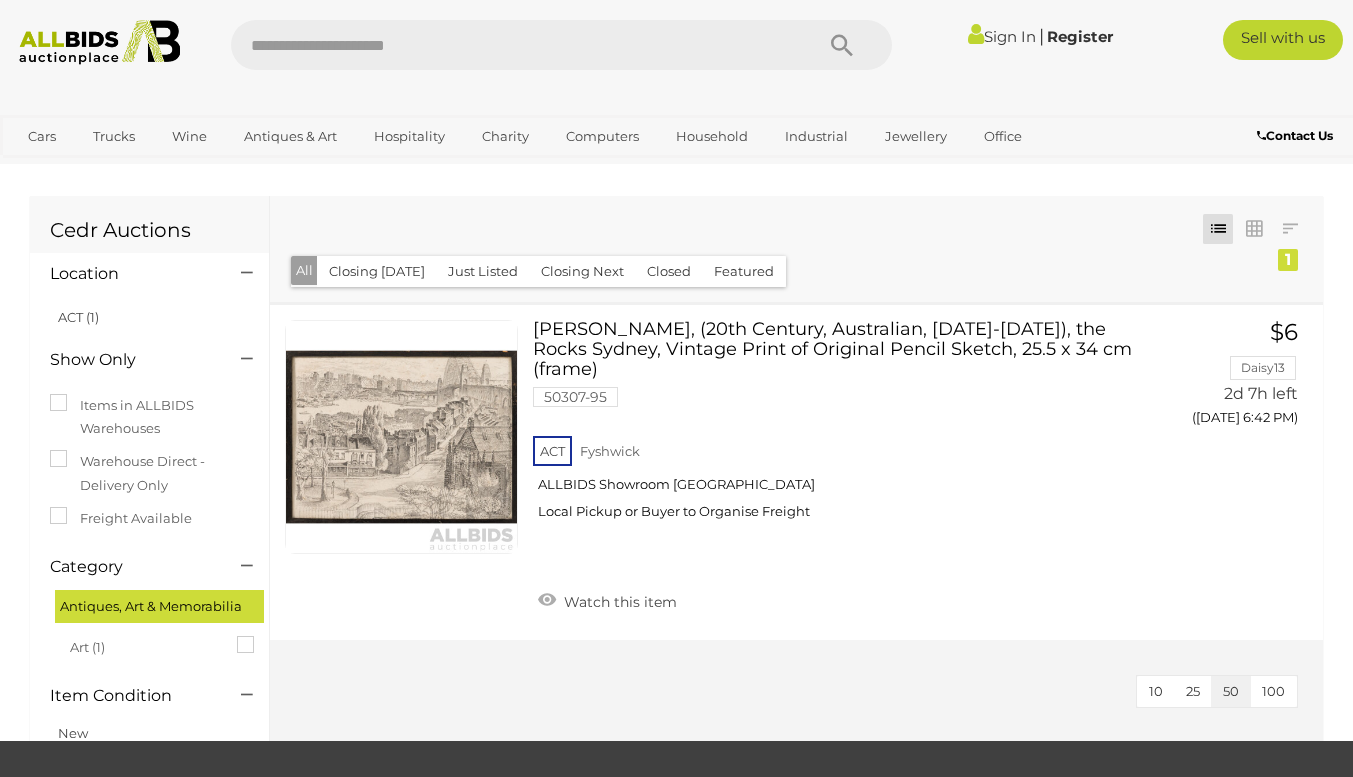 click at bounding box center (512, 45) 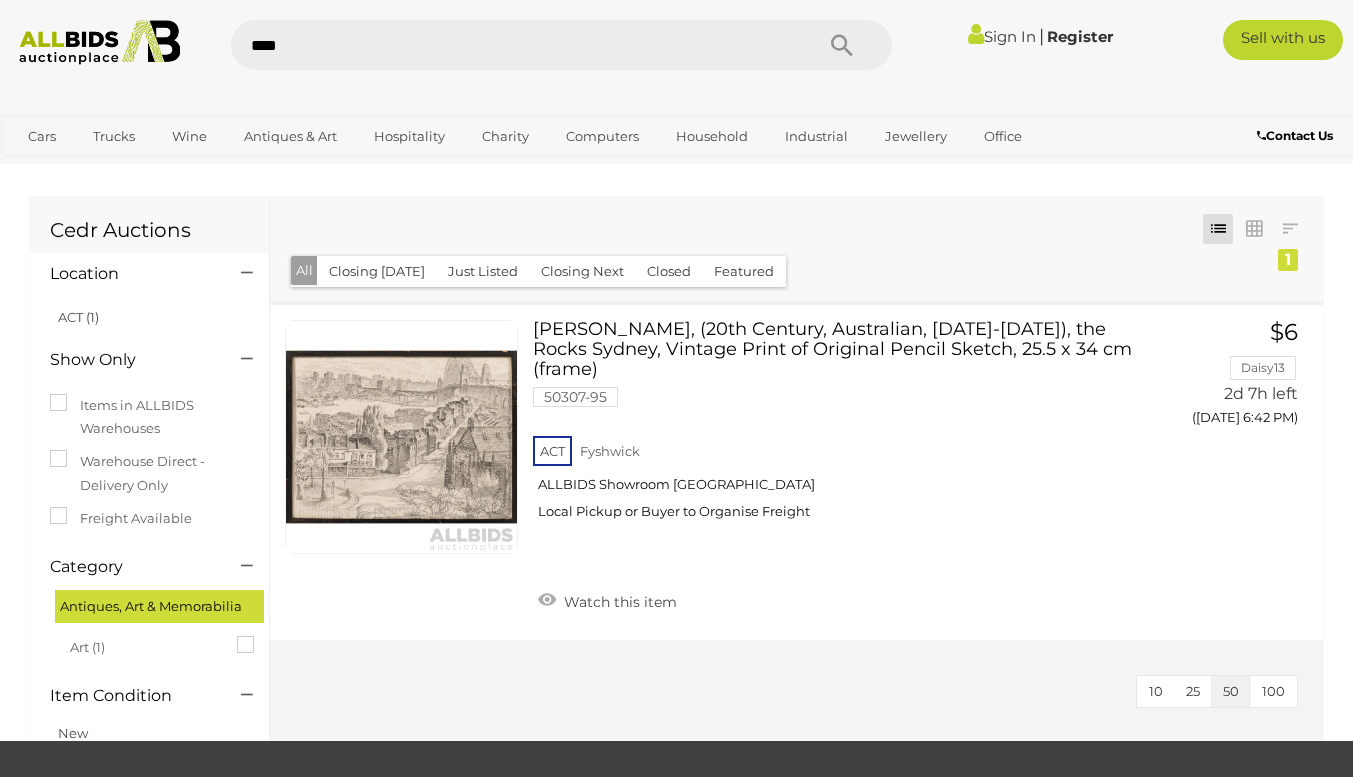 type on "*****" 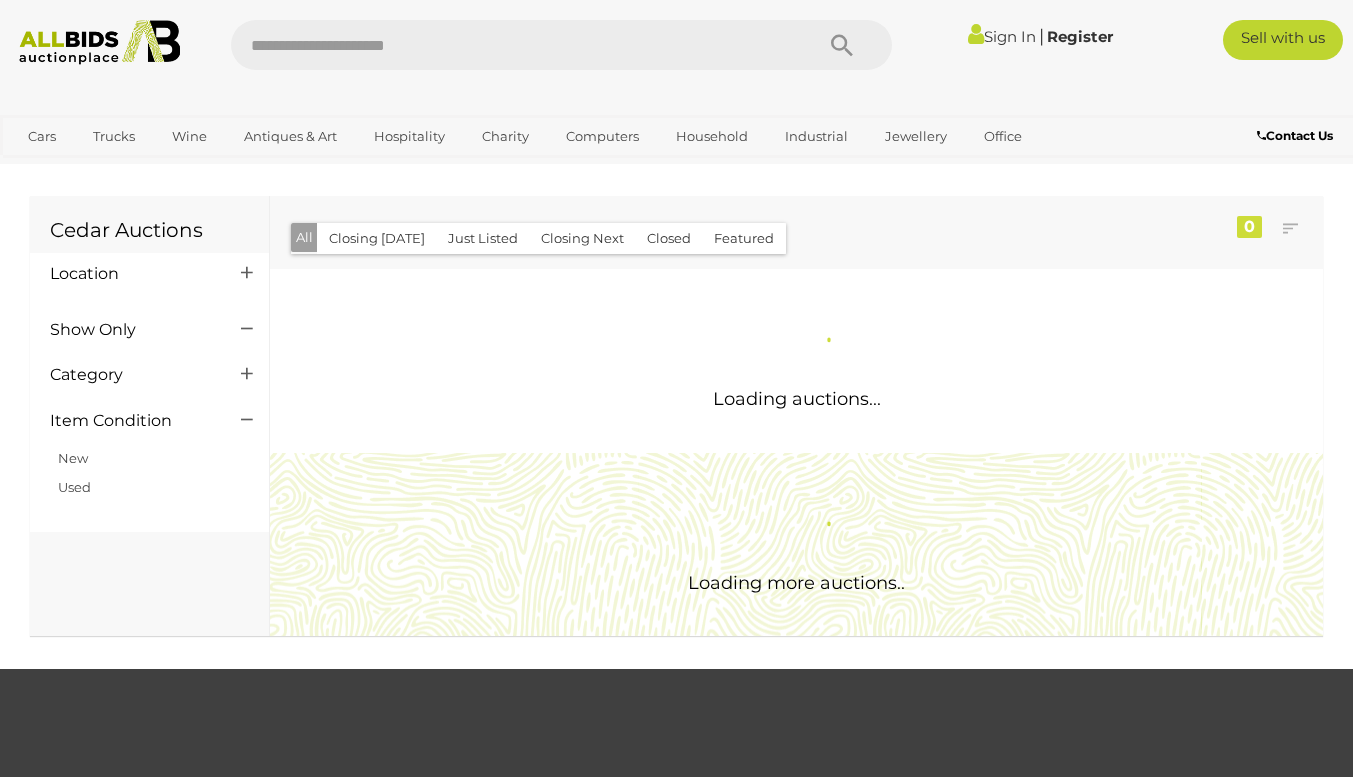 scroll, scrollTop: 0, scrollLeft: 0, axis: both 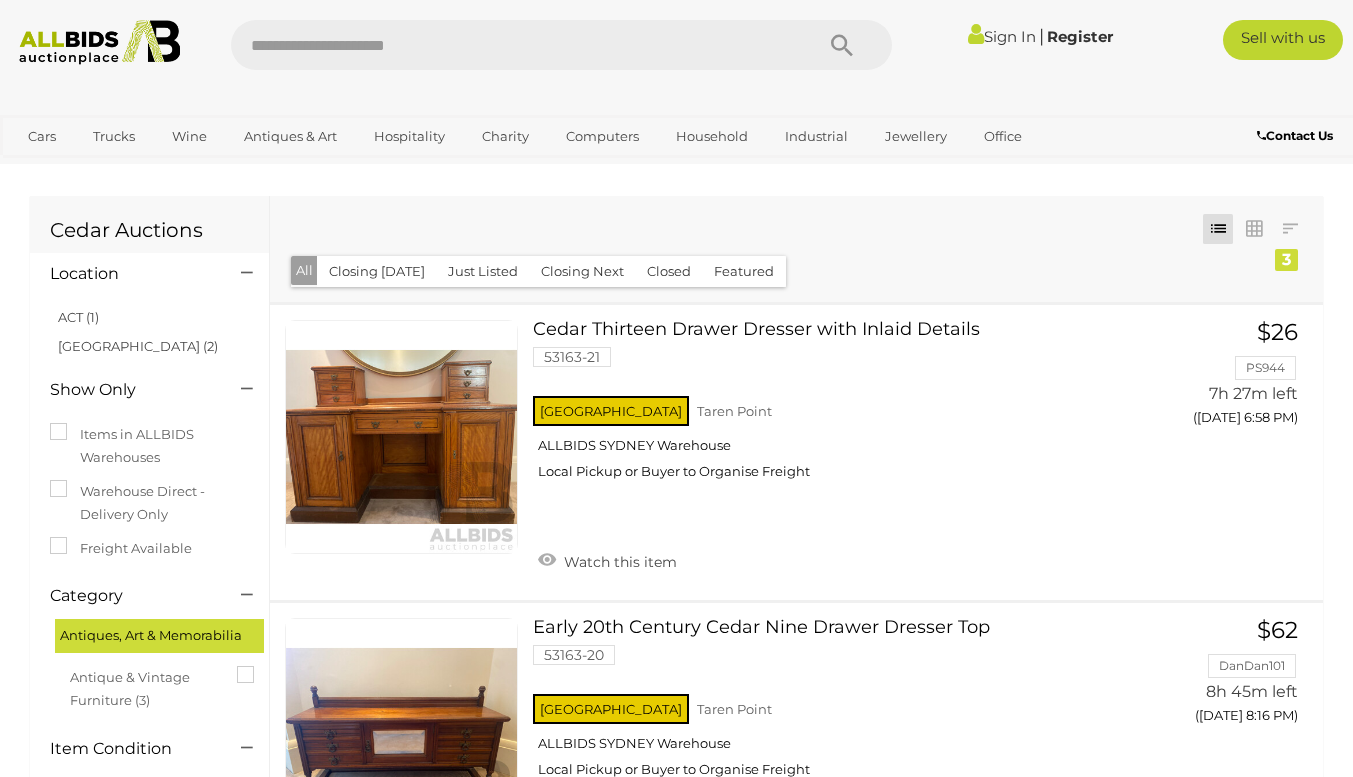 click at bounding box center (512, 45) 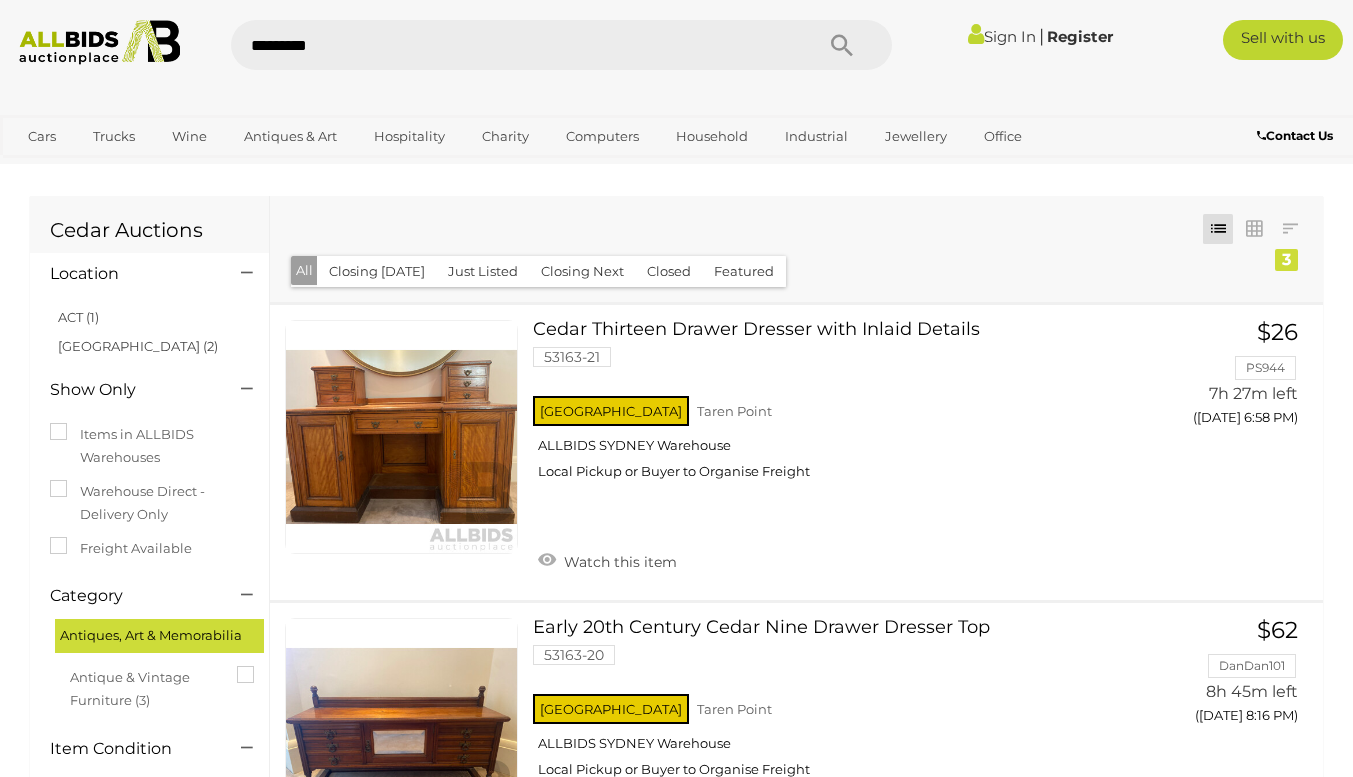 type on "**********" 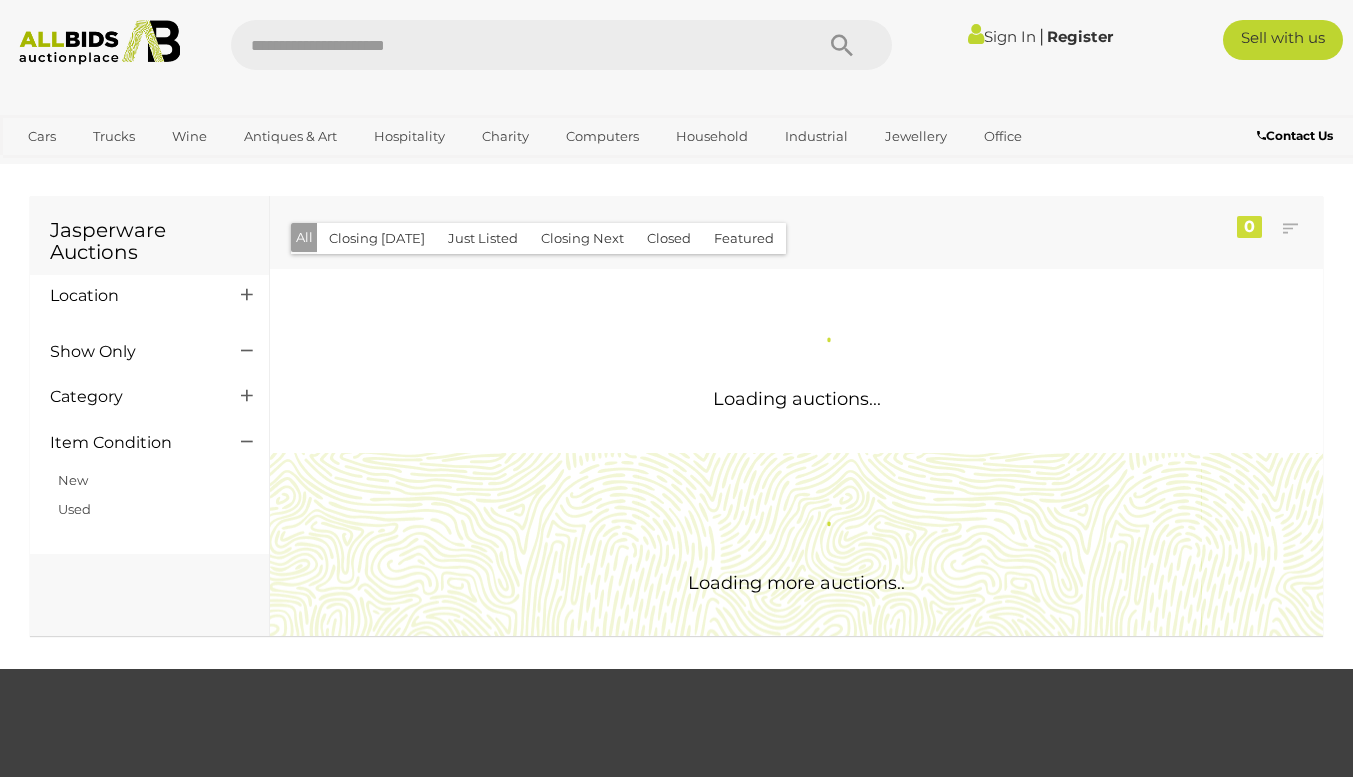 scroll, scrollTop: 0, scrollLeft: 0, axis: both 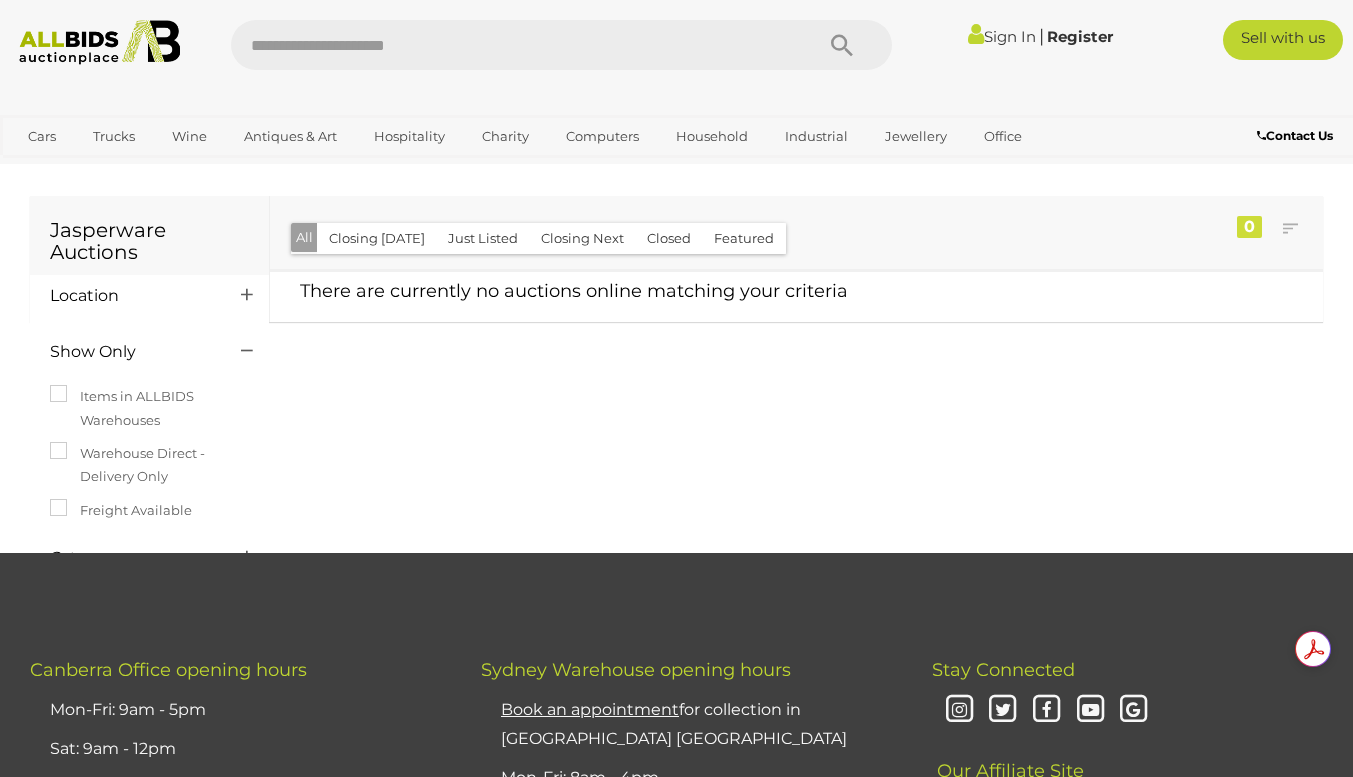 click at bounding box center (512, 45) 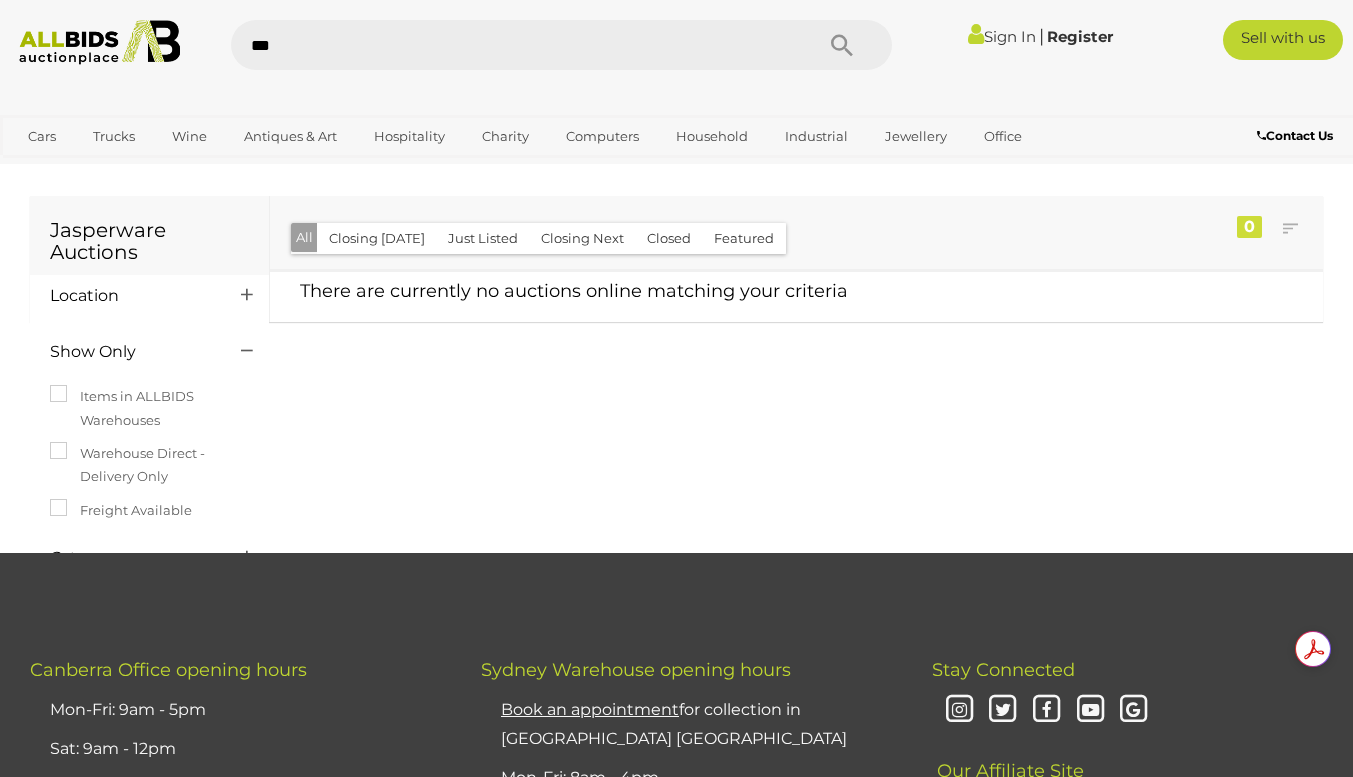 type on "****" 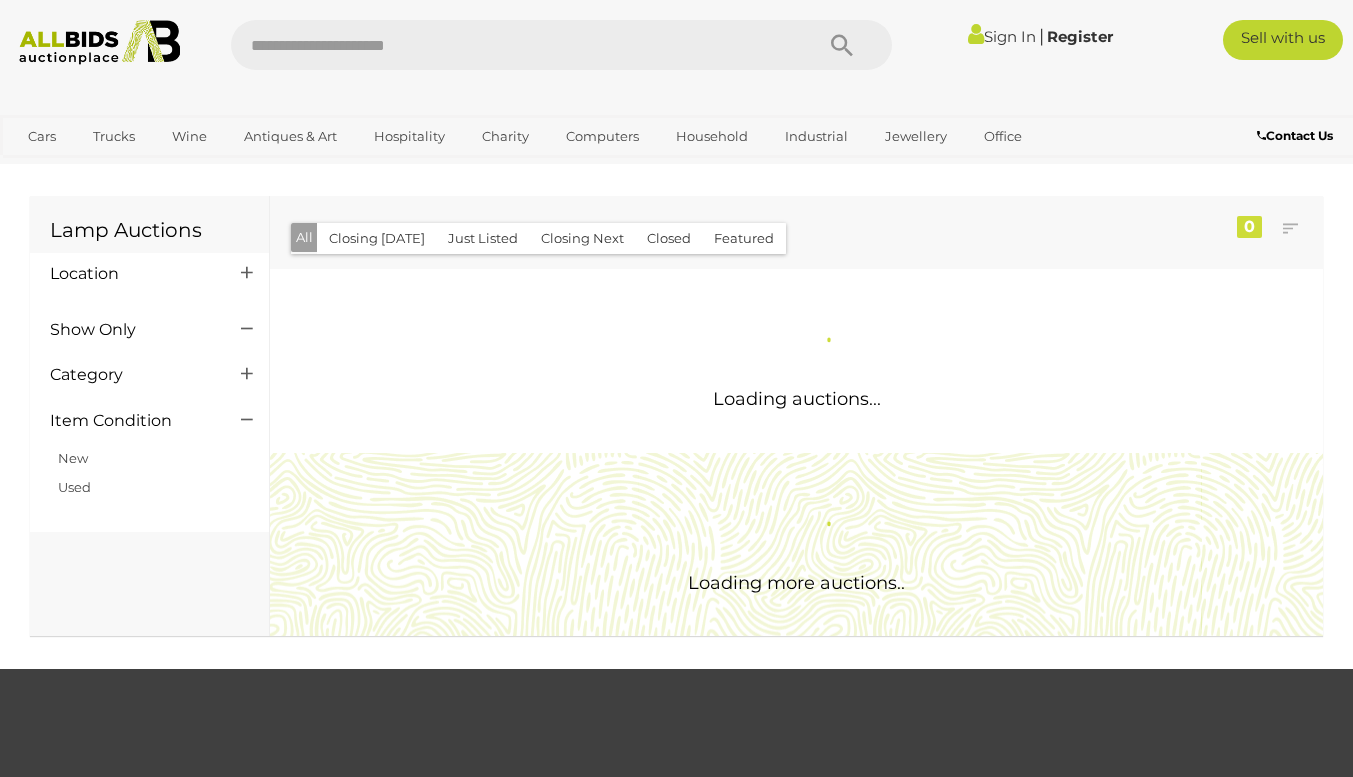 scroll, scrollTop: 0, scrollLeft: 0, axis: both 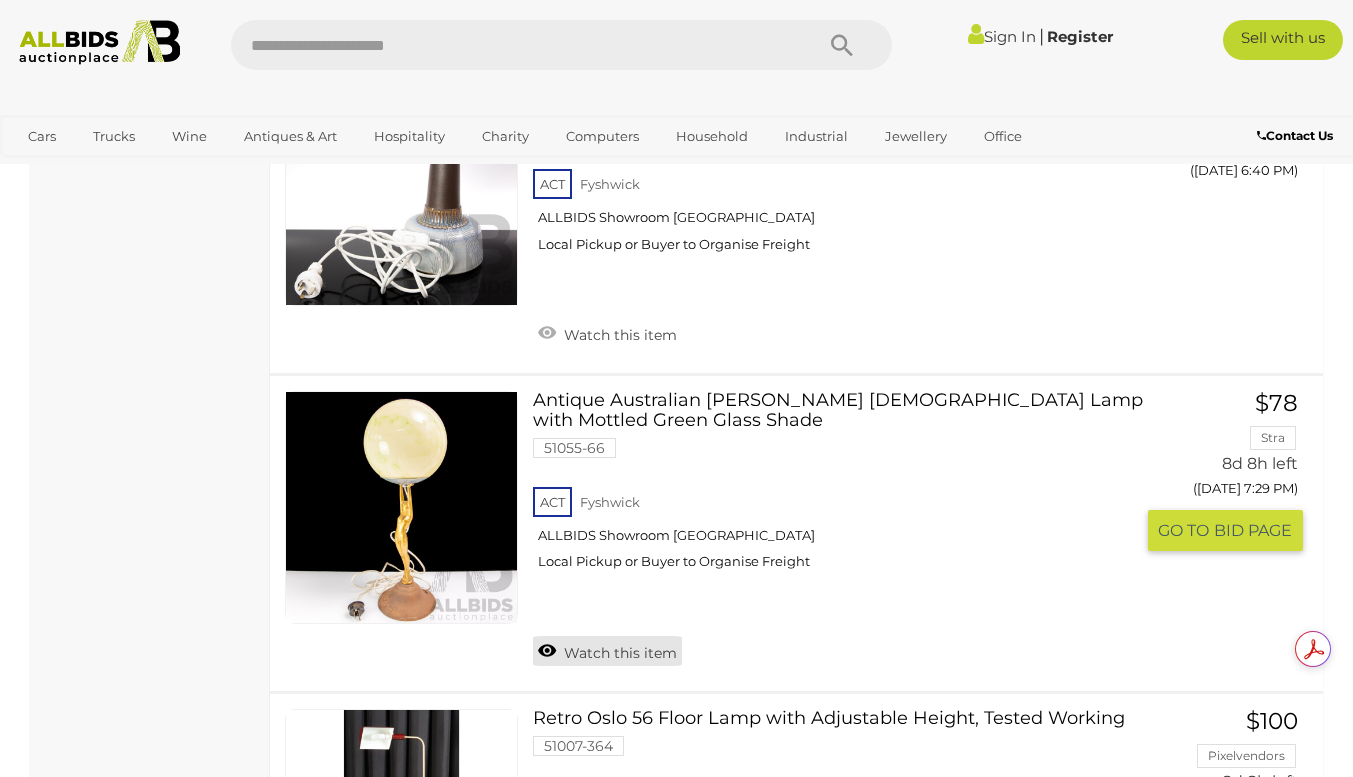 click on "Watch this item" at bounding box center [607, 651] 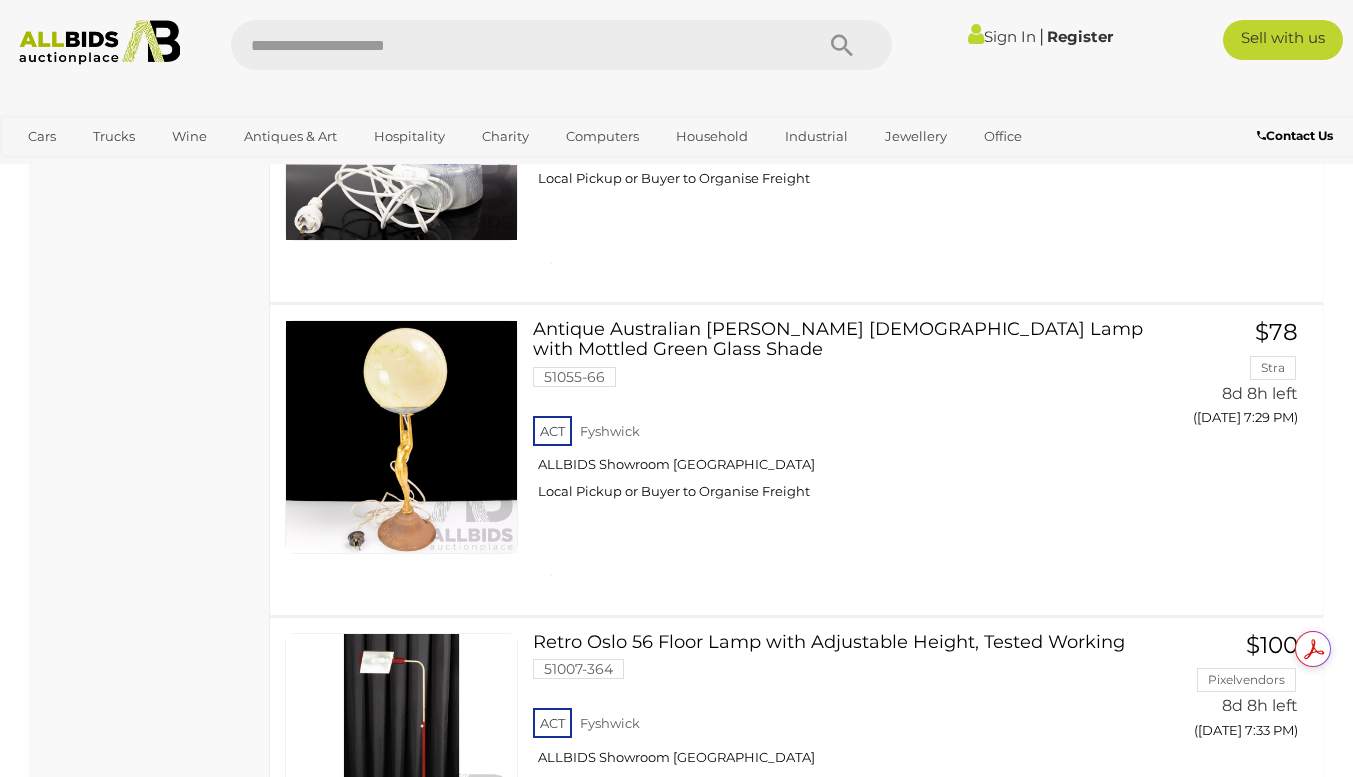 click on "Sign In" at bounding box center (1002, 36) 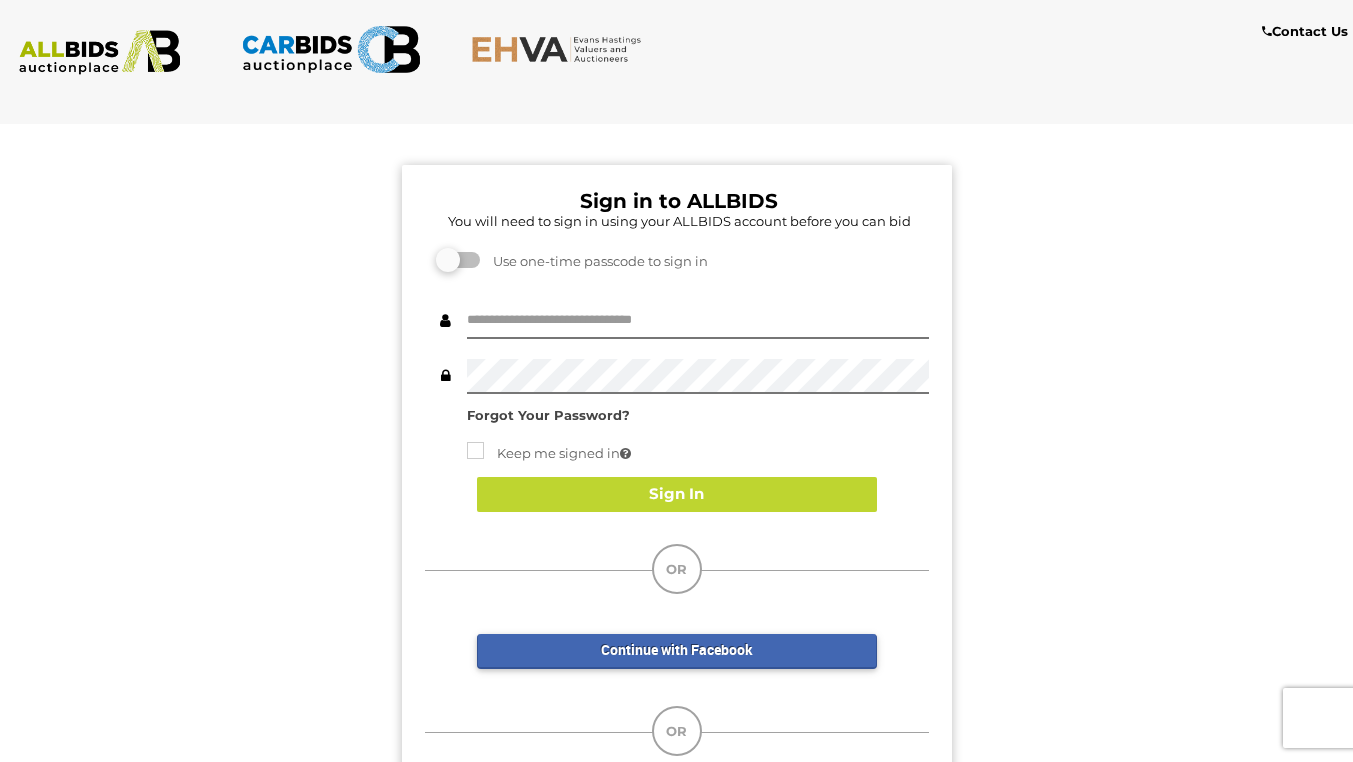 scroll, scrollTop: 0, scrollLeft: 0, axis: both 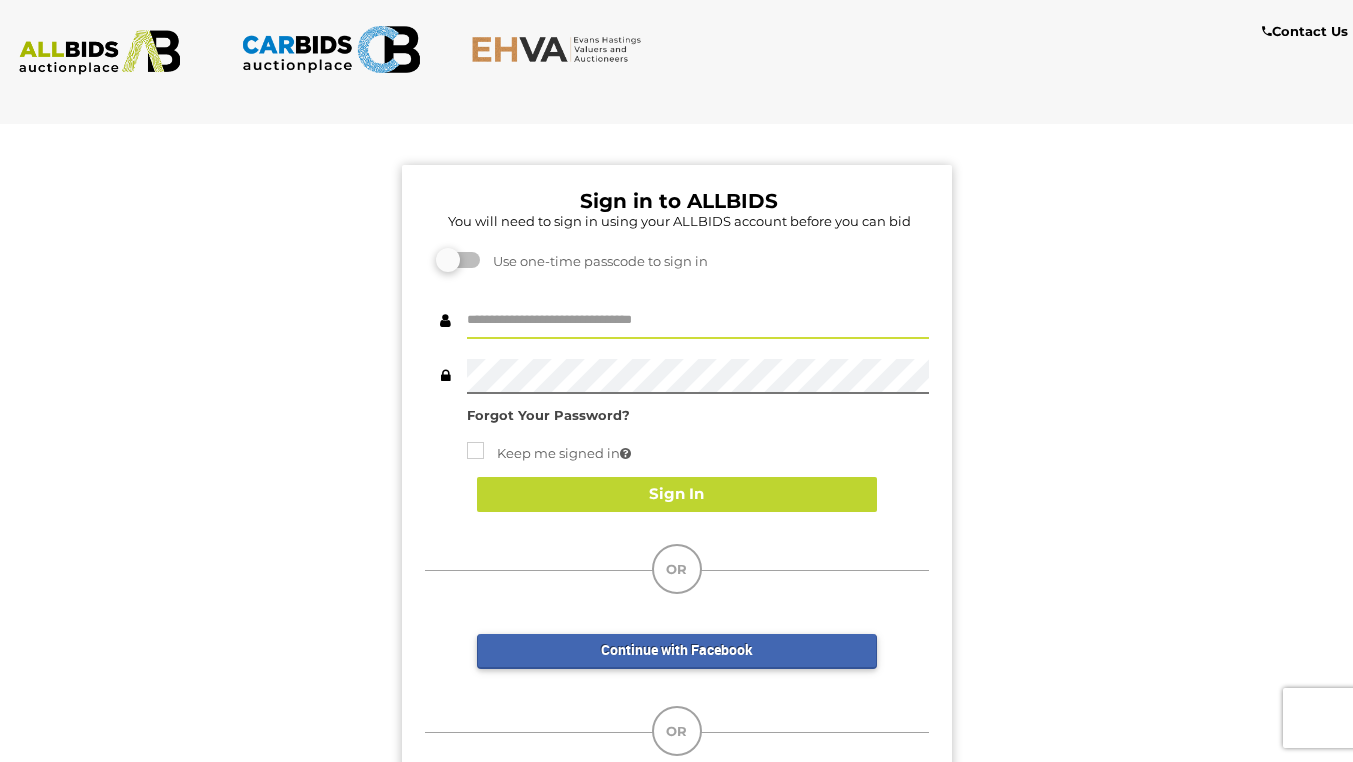 click at bounding box center [698, 321] 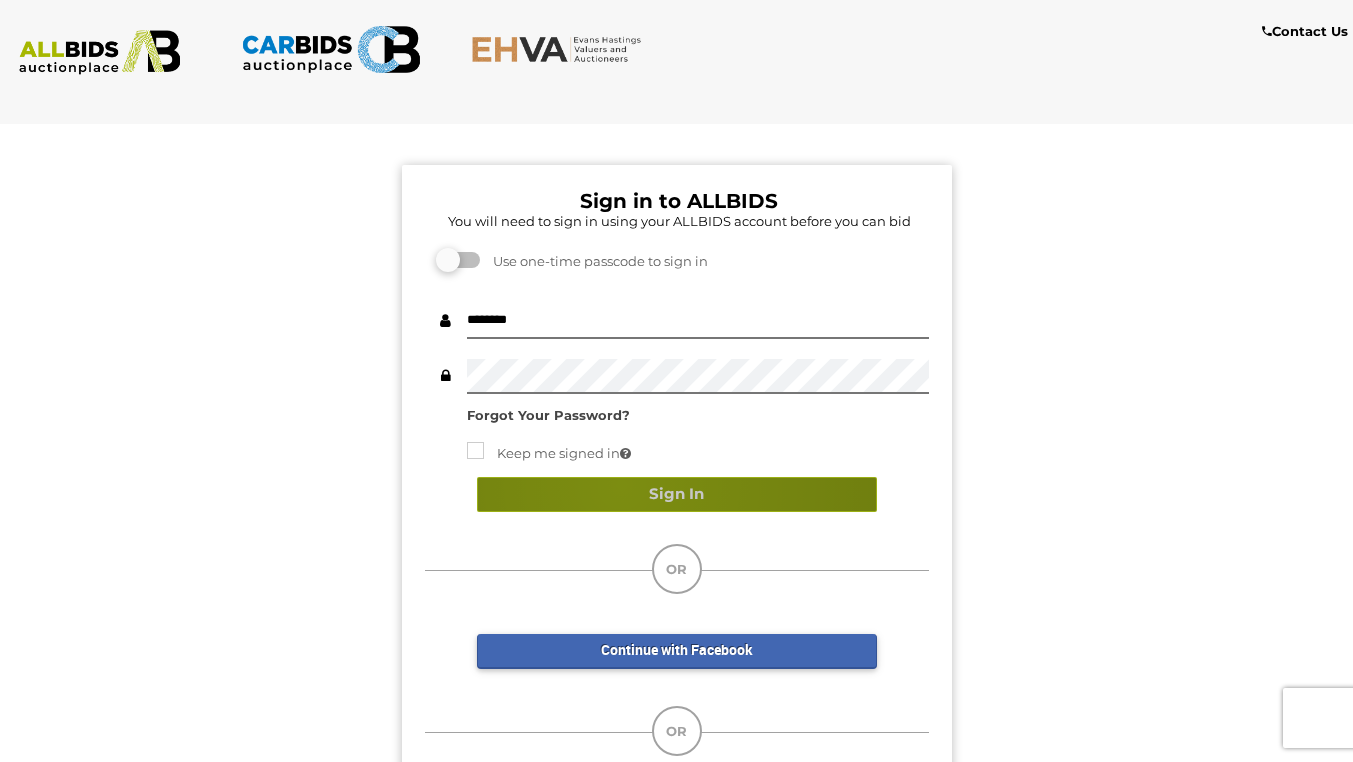 click on "Sign In" at bounding box center [677, 494] 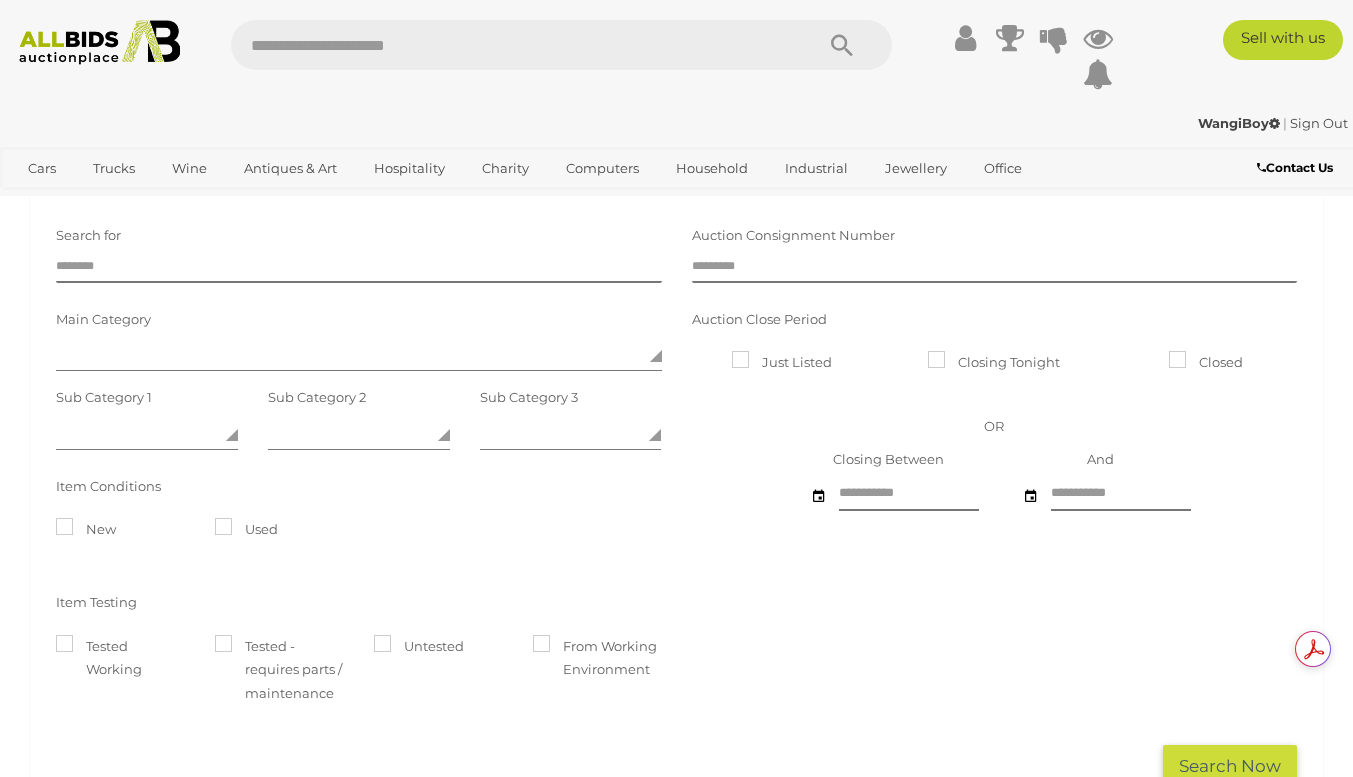 scroll, scrollTop: 0, scrollLeft: 0, axis: both 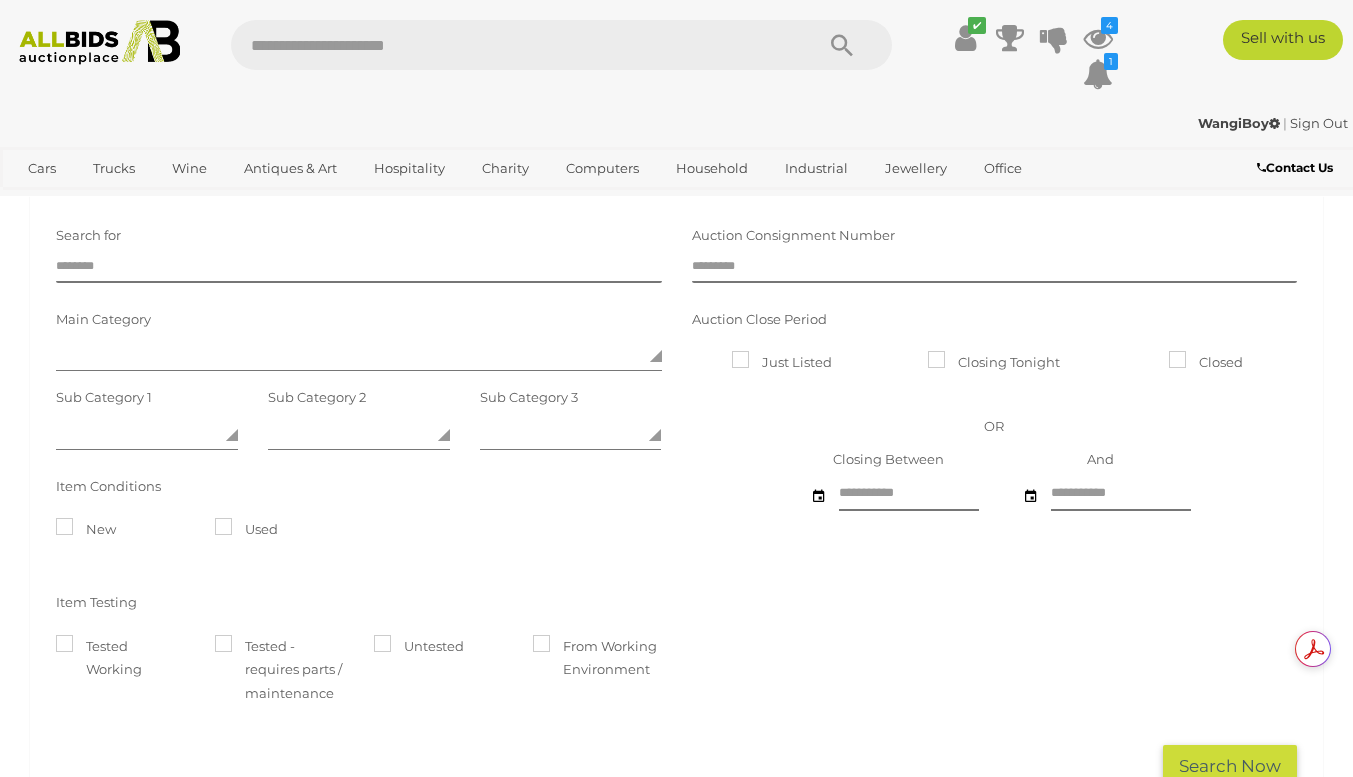 click at bounding box center [512, 45] 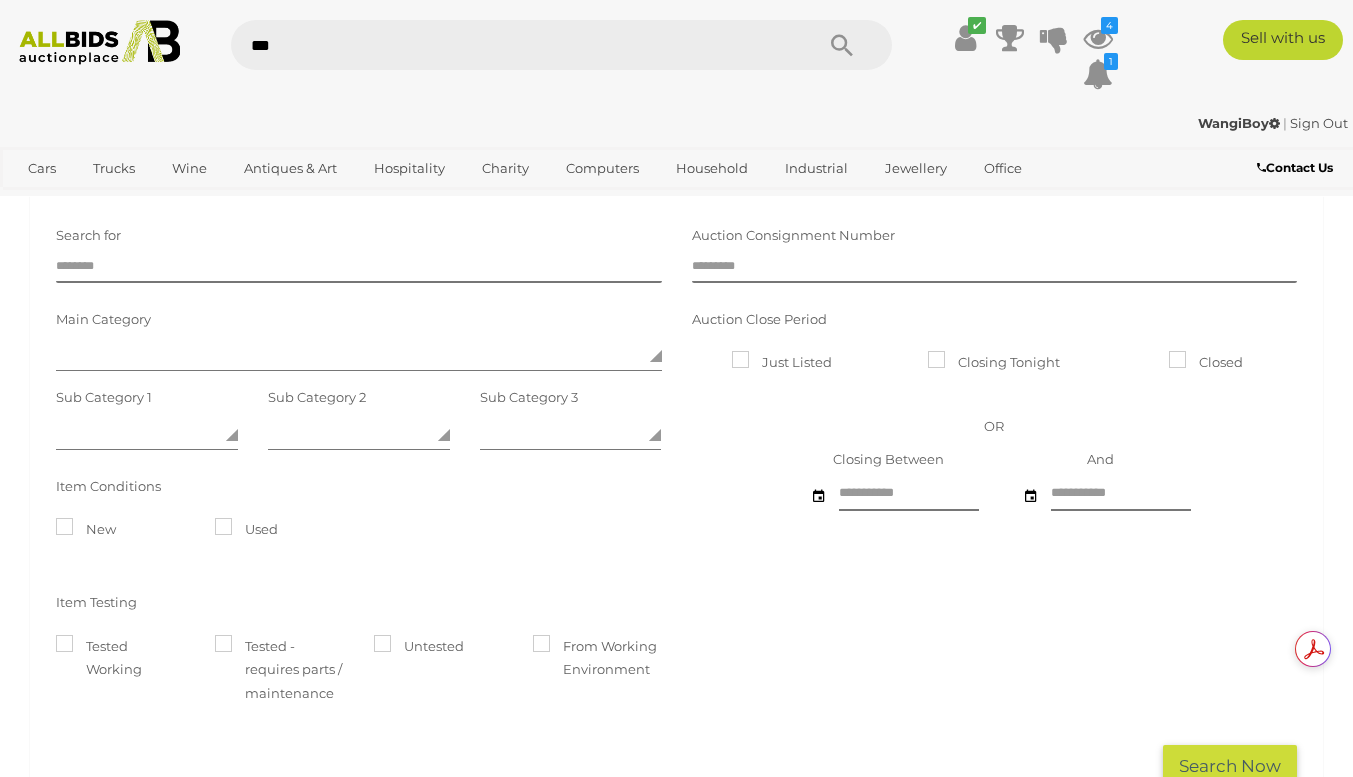 type on "****" 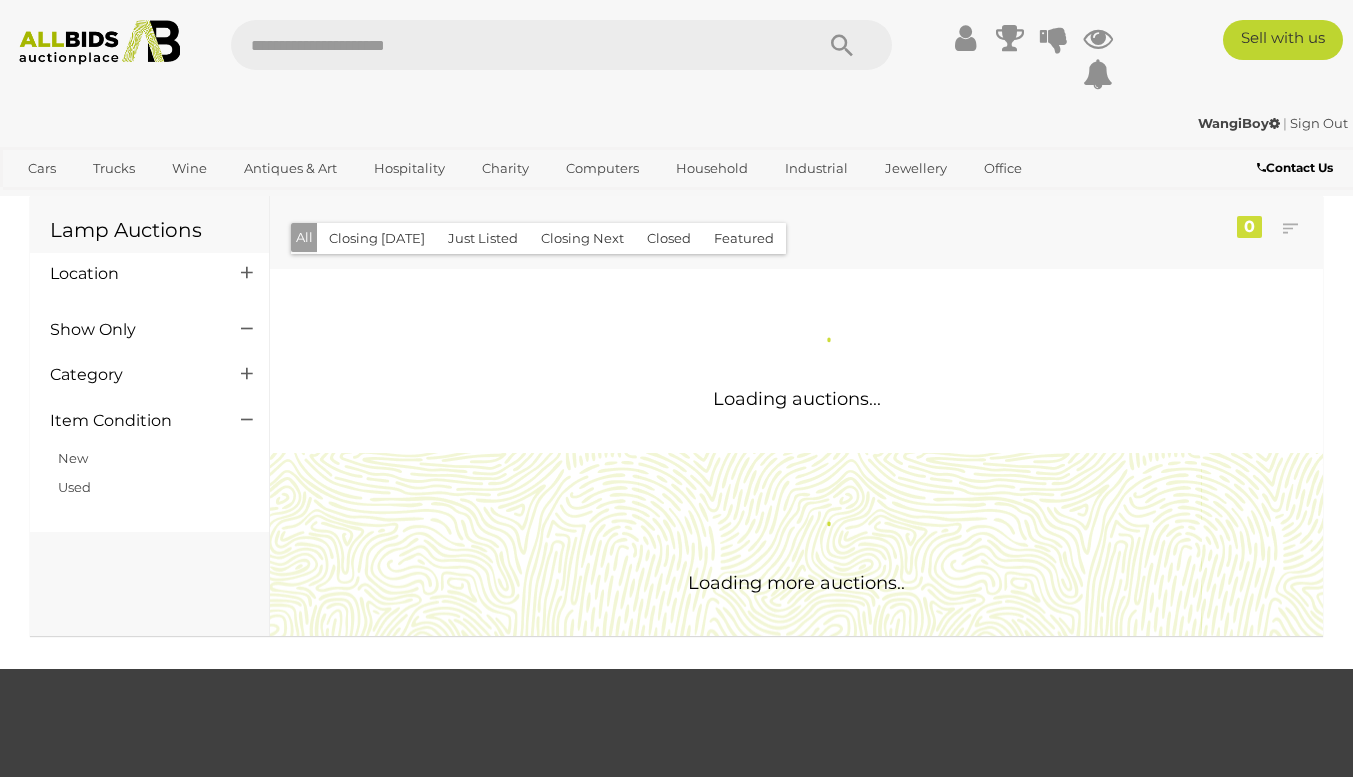 scroll, scrollTop: 0, scrollLeft: 0, axis: both 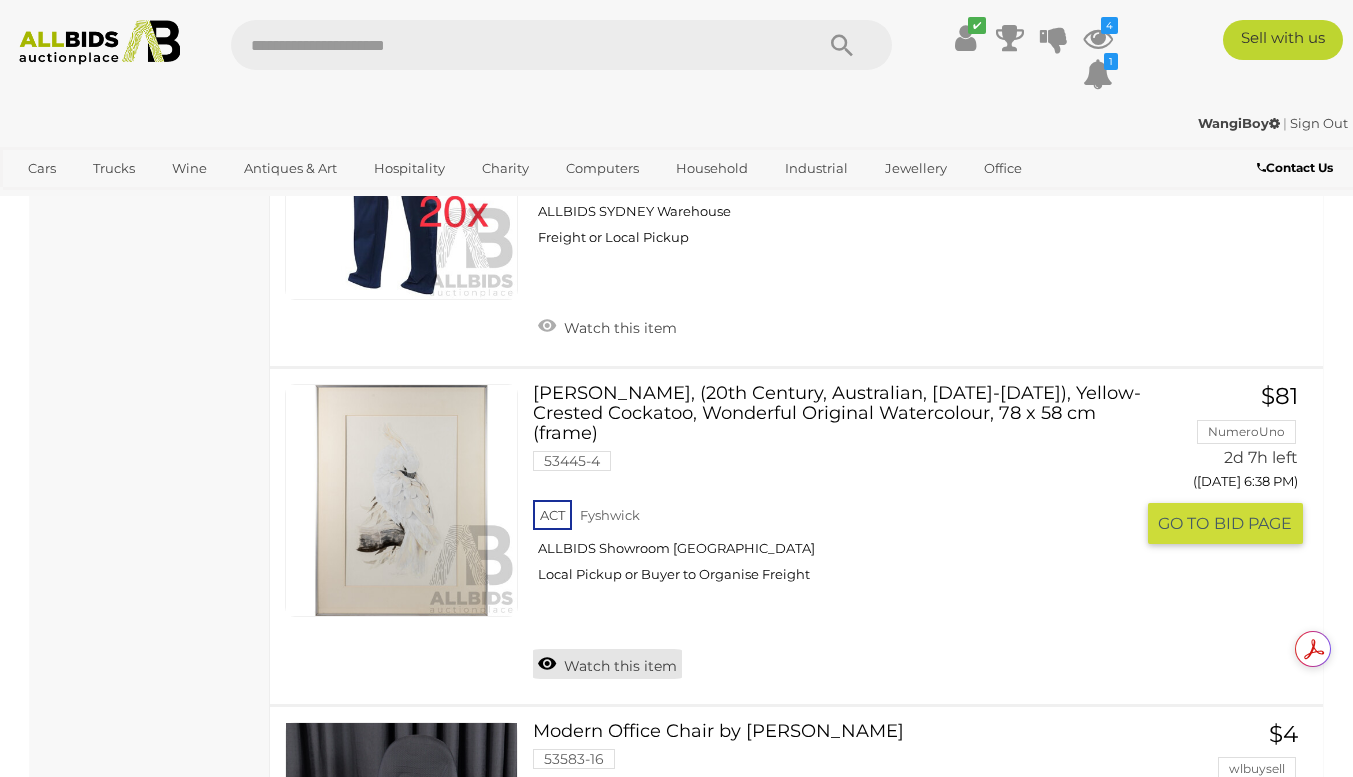 click on "Watch this item" at bounding box center (607, 664) 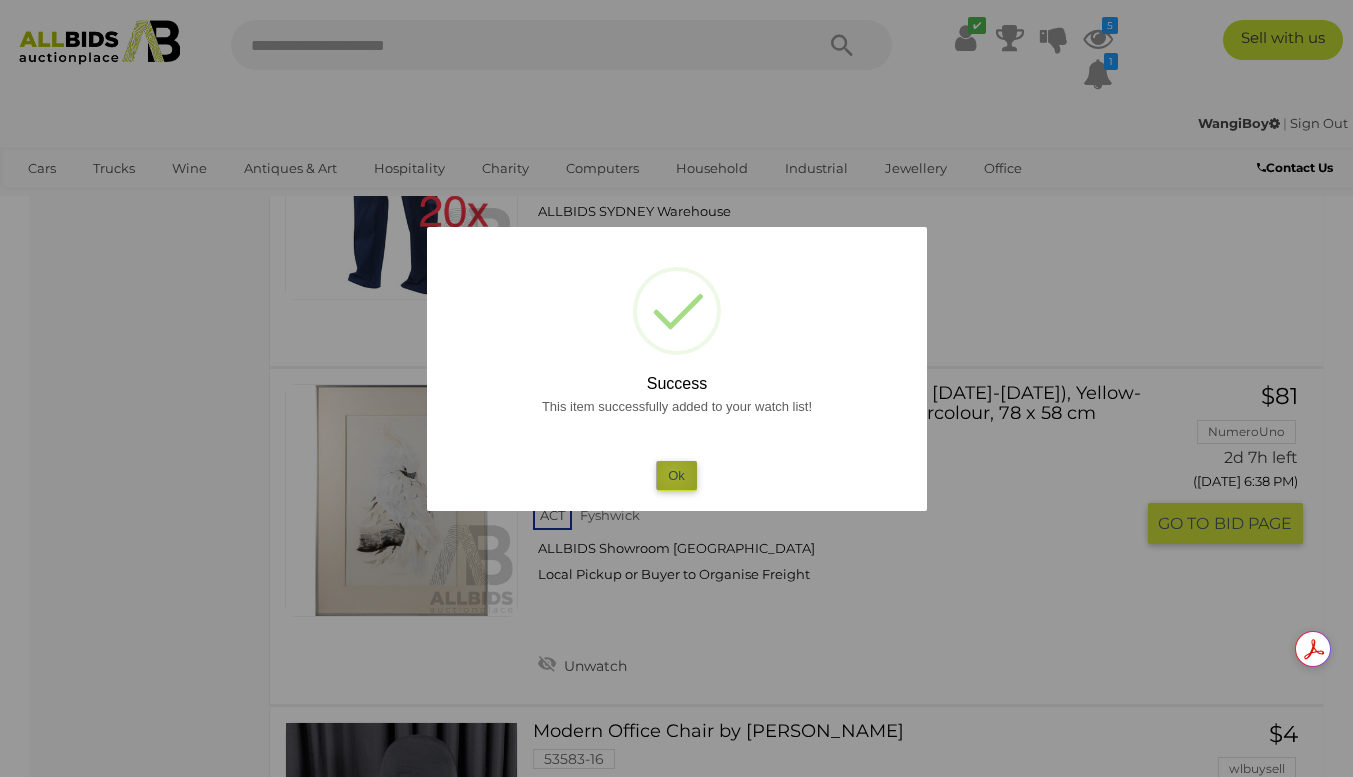 click on "Ok" at bounding box center [676, 475] 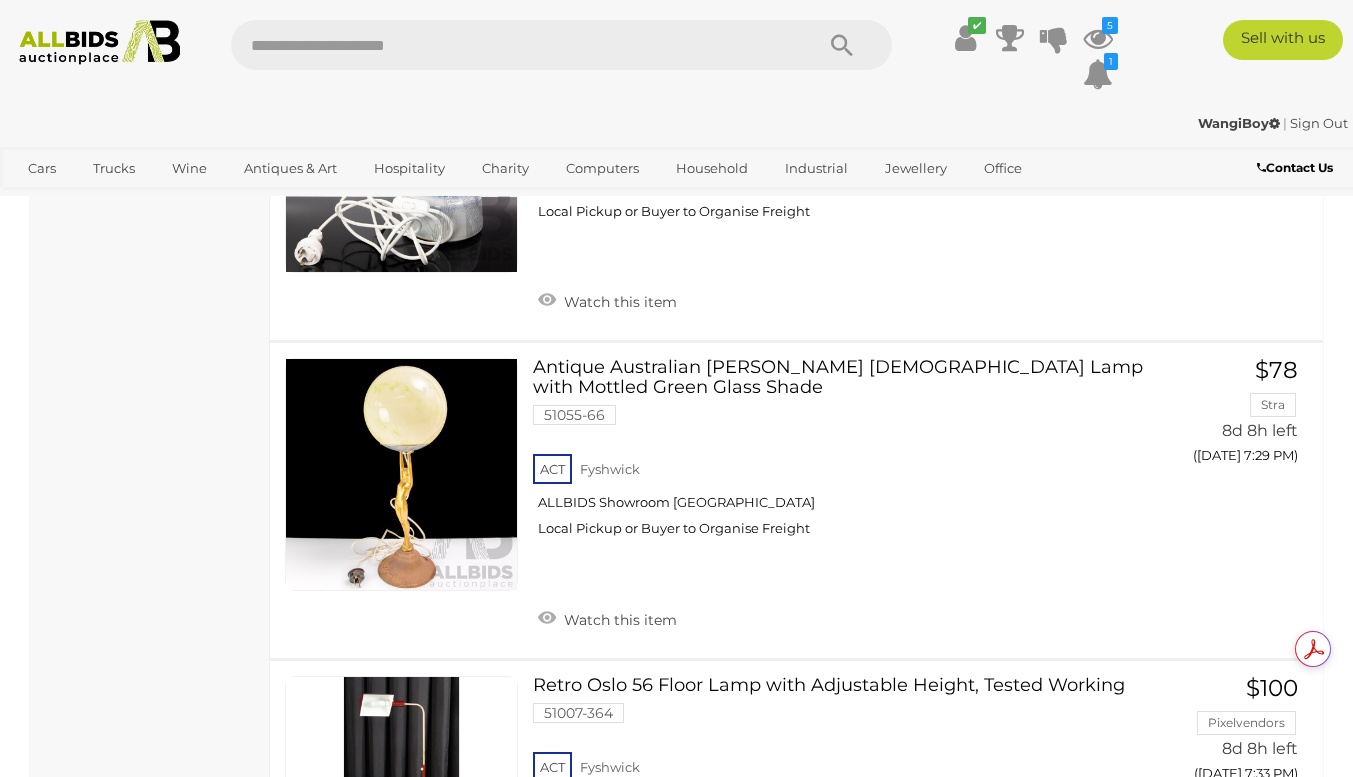 scroll, scrollTop: 3948, scrollLeft: 0, axis: vertical 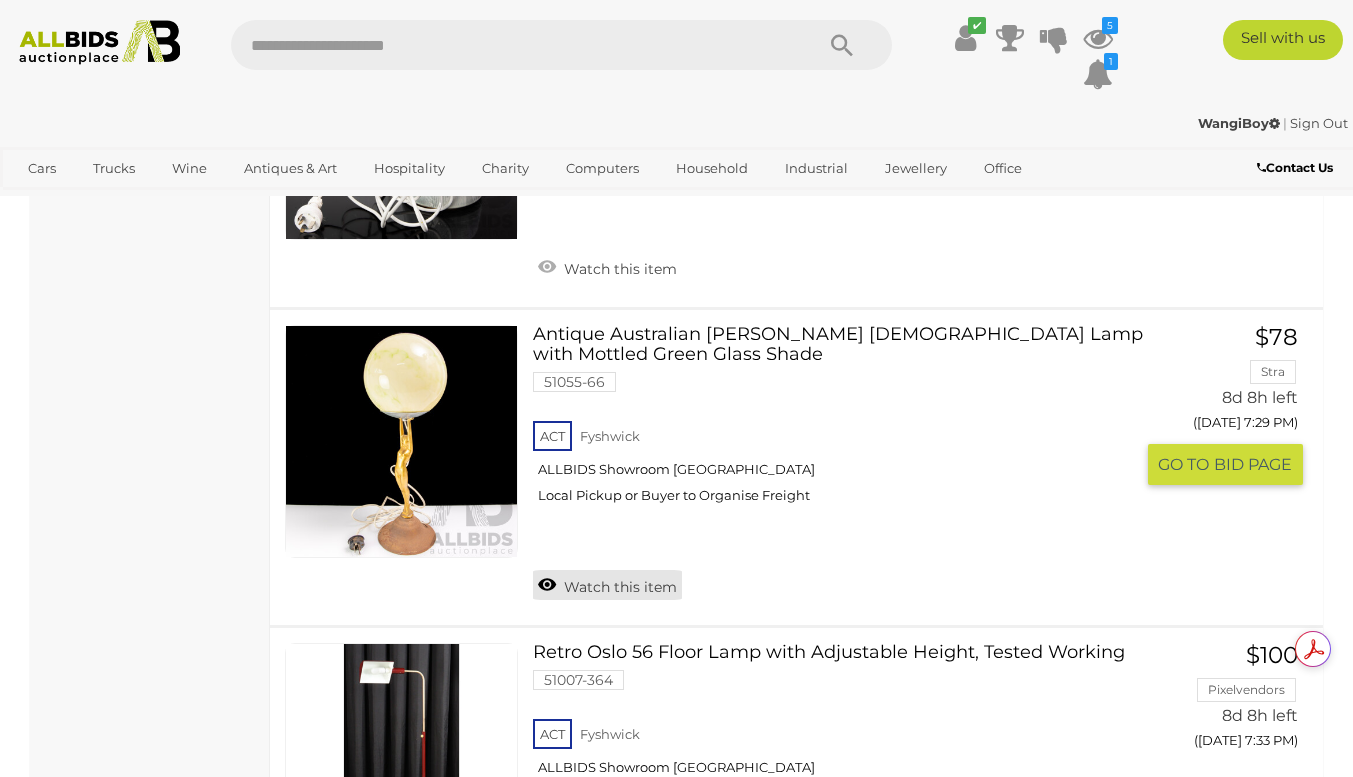 click on "Watch this item" at bounding box center [607, 585] 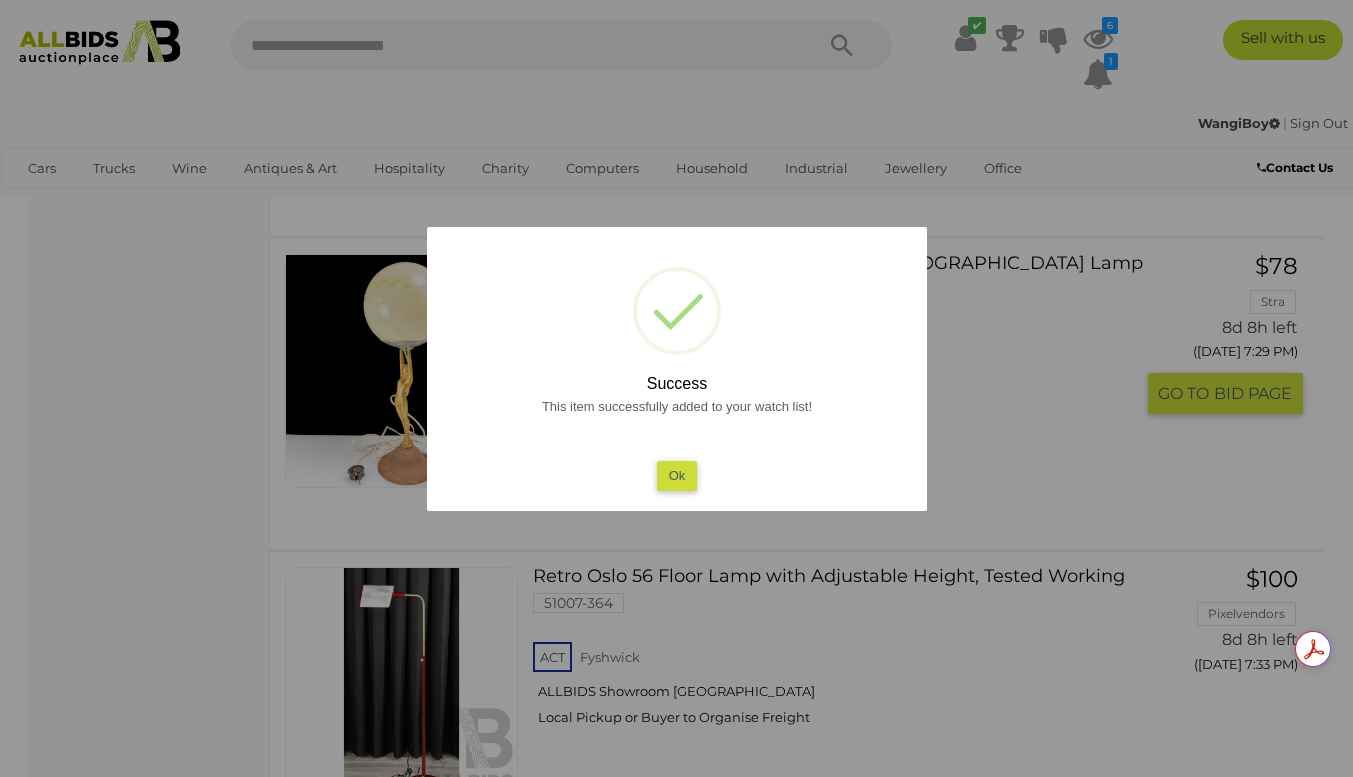 click on "Ok" at bounding box center (676, 475) 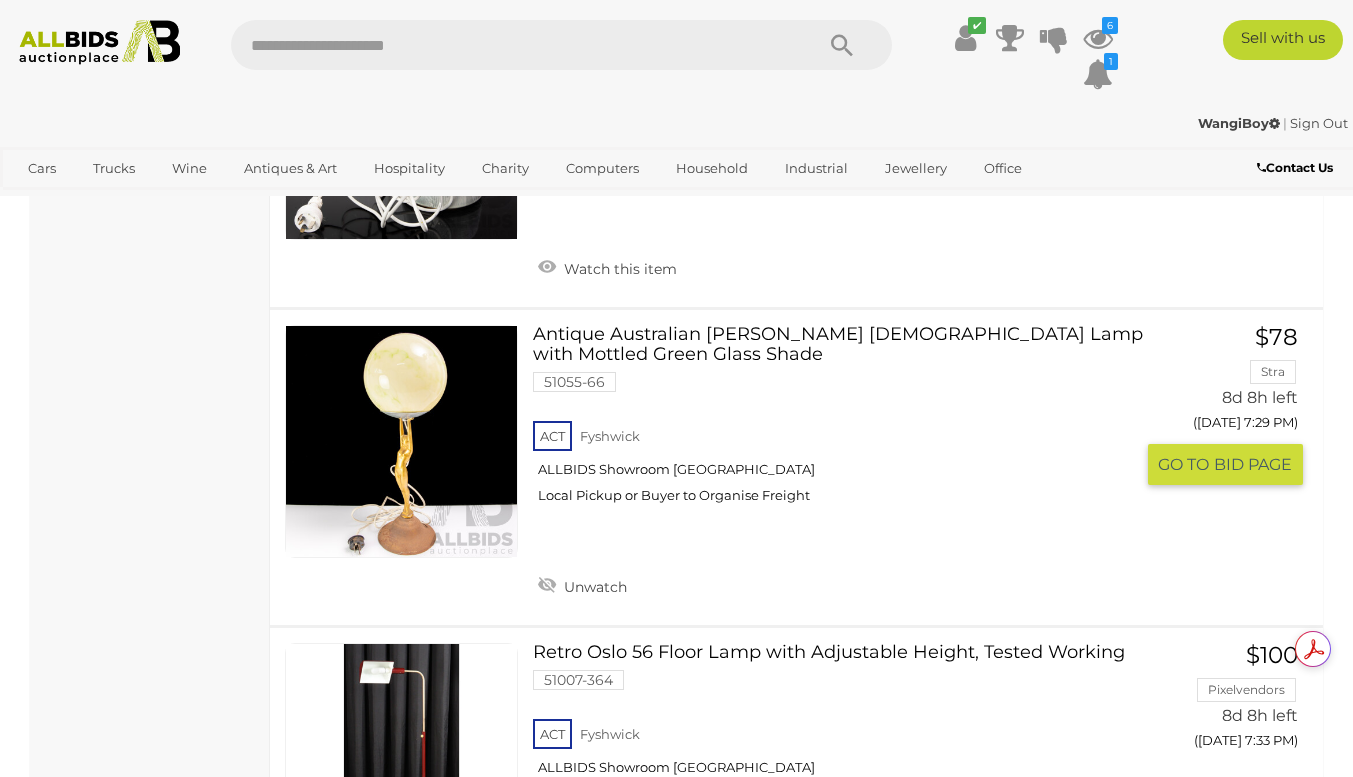 click on "Antique Australian Dianna Lady Lamp with Mottled Green Glass Shade
51055-66
ACT
Fyshwick" at bounding box center (840, 422) 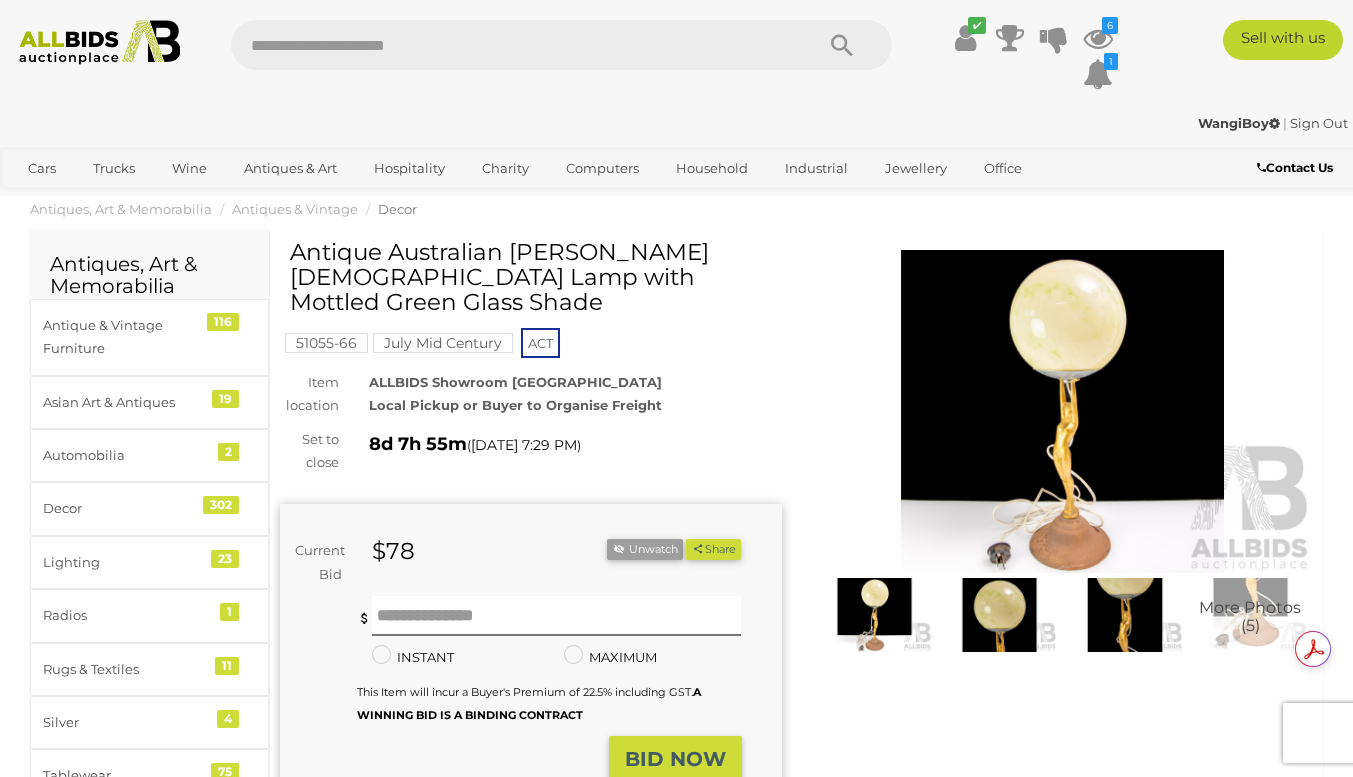 scroll, scrollTop: 0, scrollLeft: 0, axis: both 